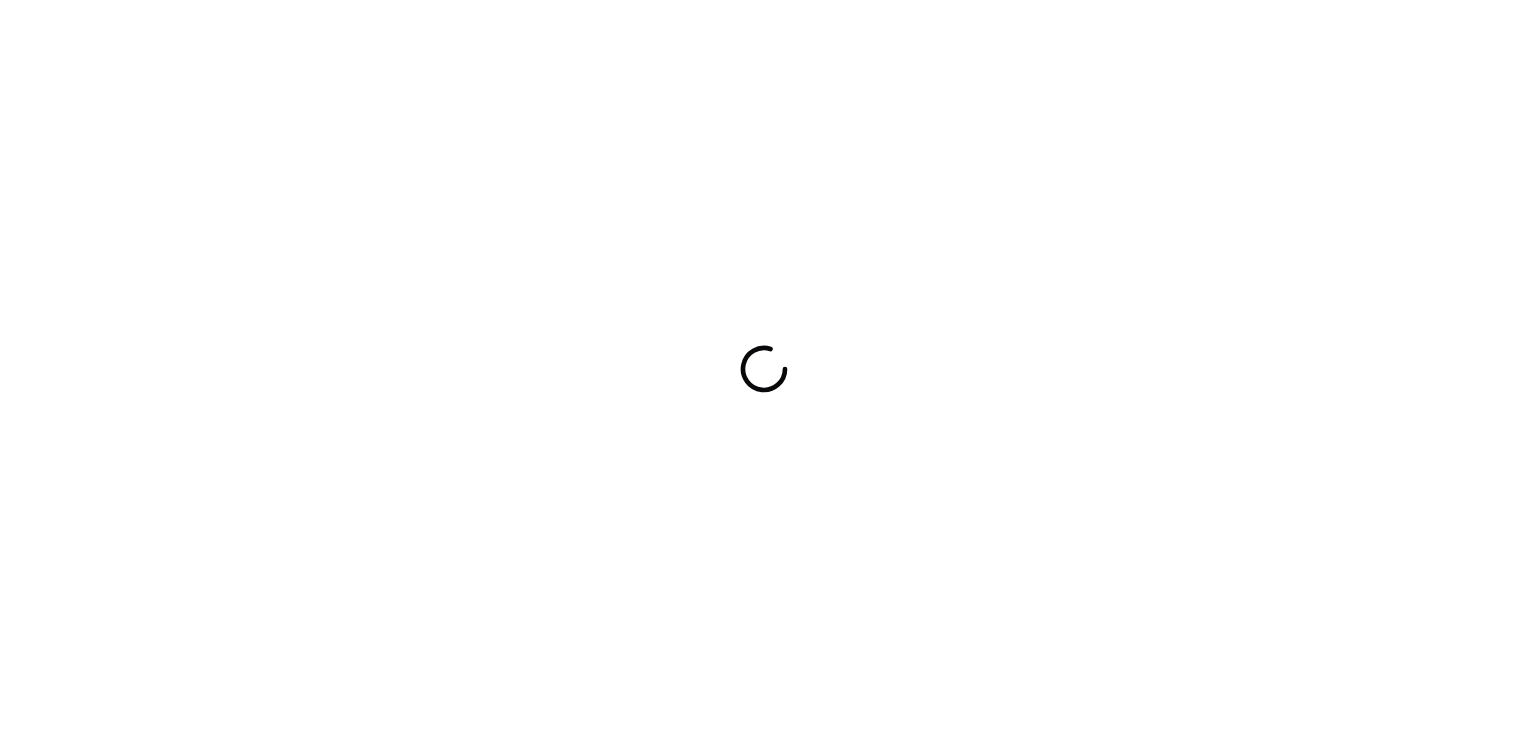 scroll, scrollTop: 0, scrollLeft: 0, axis: both 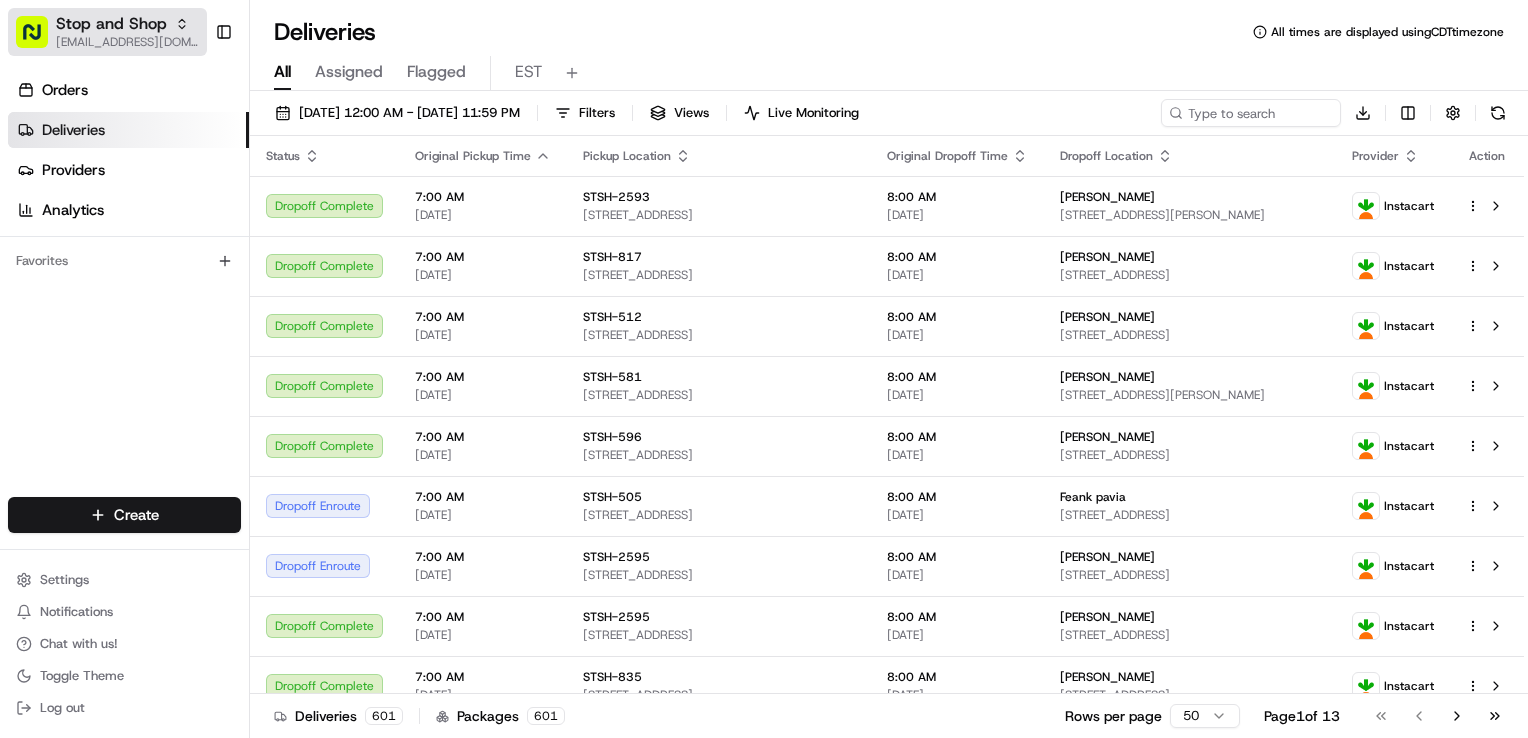 click on "[EMAIL_ADDRESS][DOMAIN_NAME]" at bounding box center (127, 42) 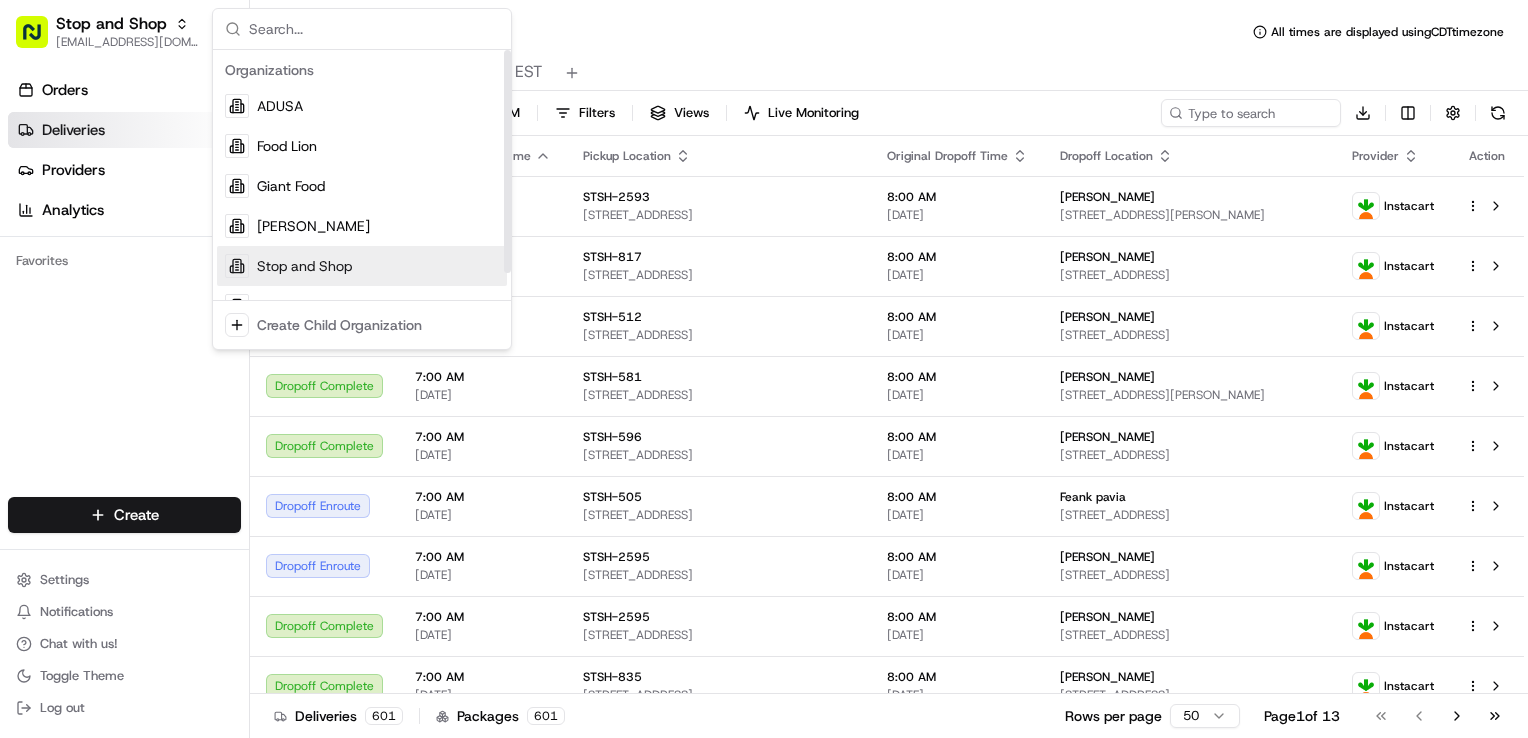 click on "Orders Deliveries Providers Analytics Favorites" at bounding box center [124, 288] 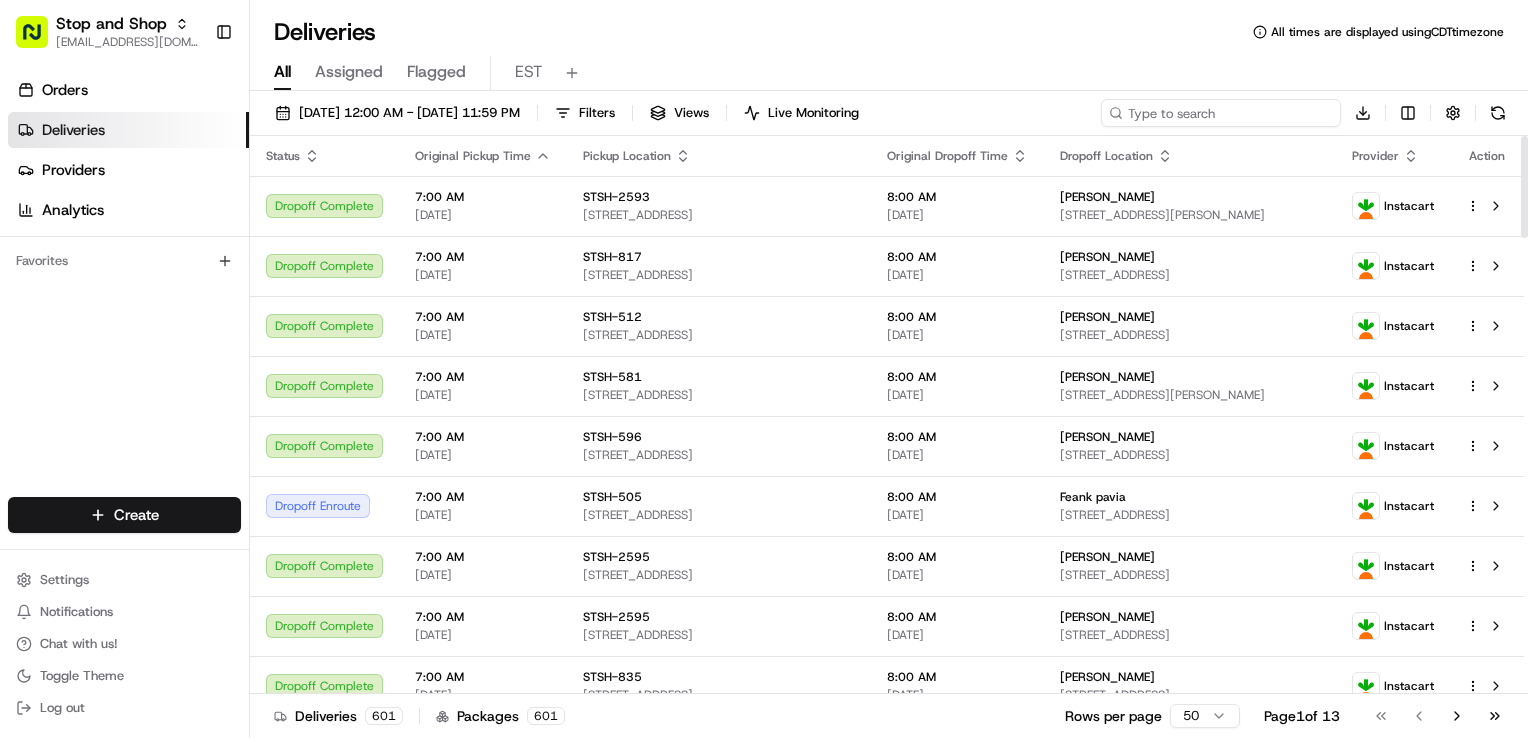 click at bounding box center [1221, 113] 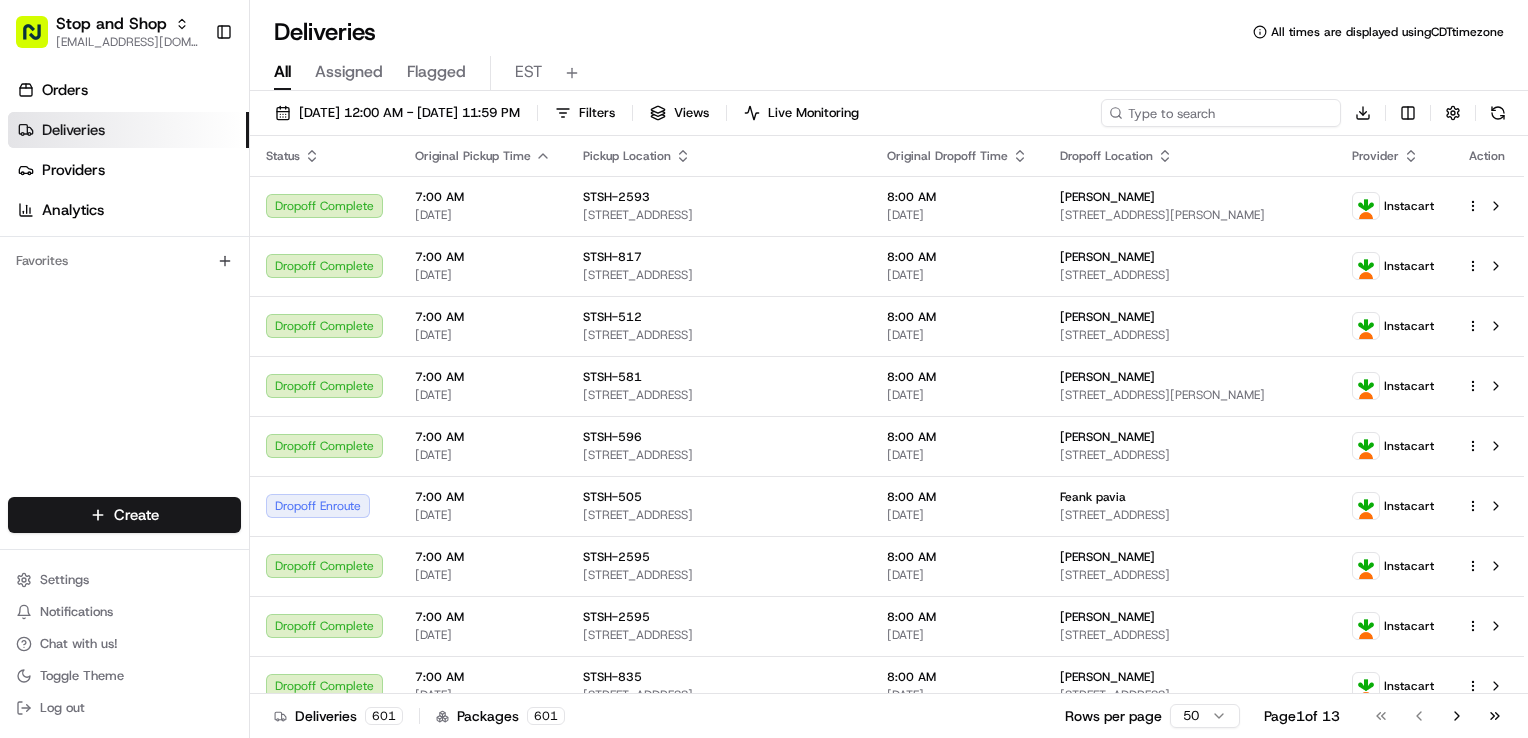 paste on "m696418109" 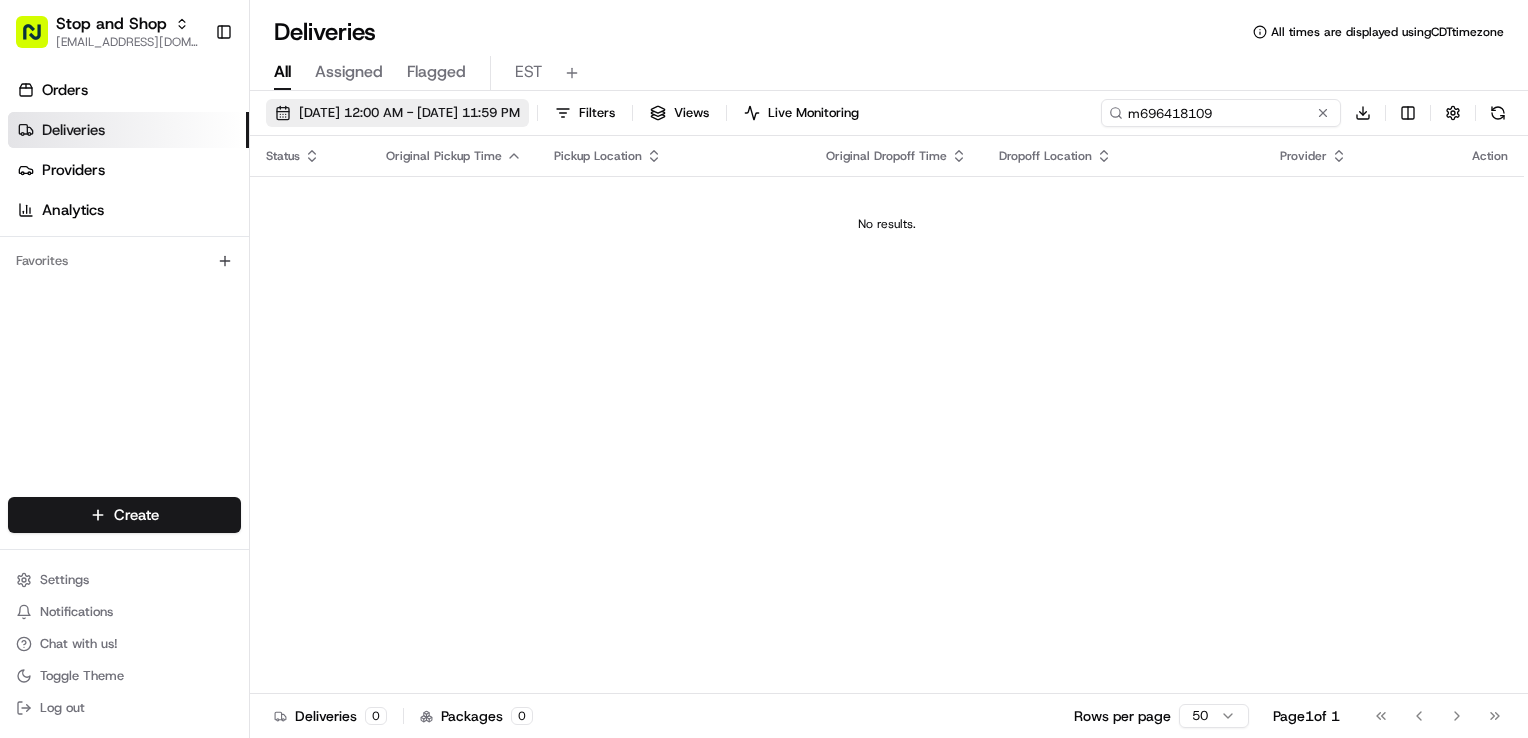 type on "m696418109" 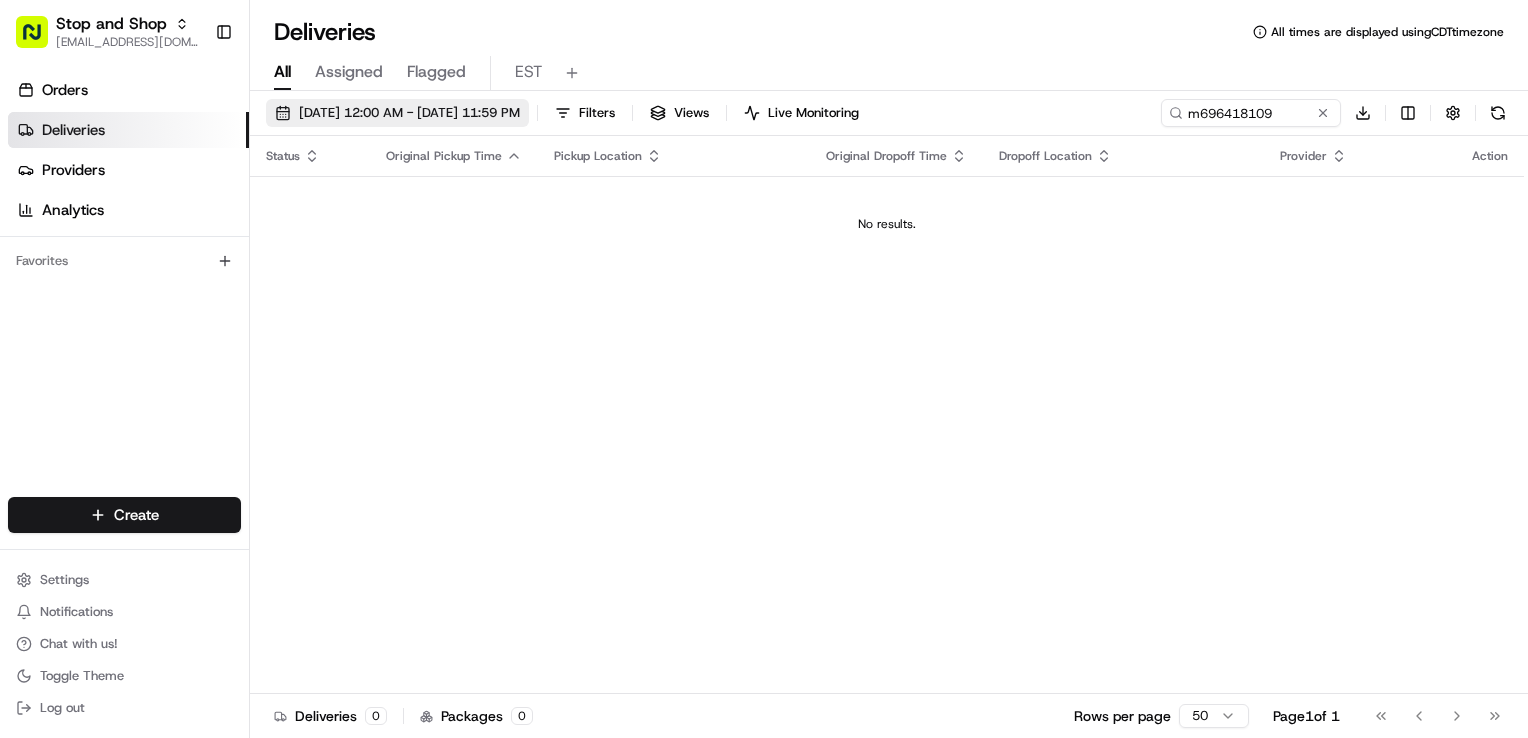 click on "[DATE] 12:00 AM - [DATE] 11:59 PM" at bounding box center (409, 113) 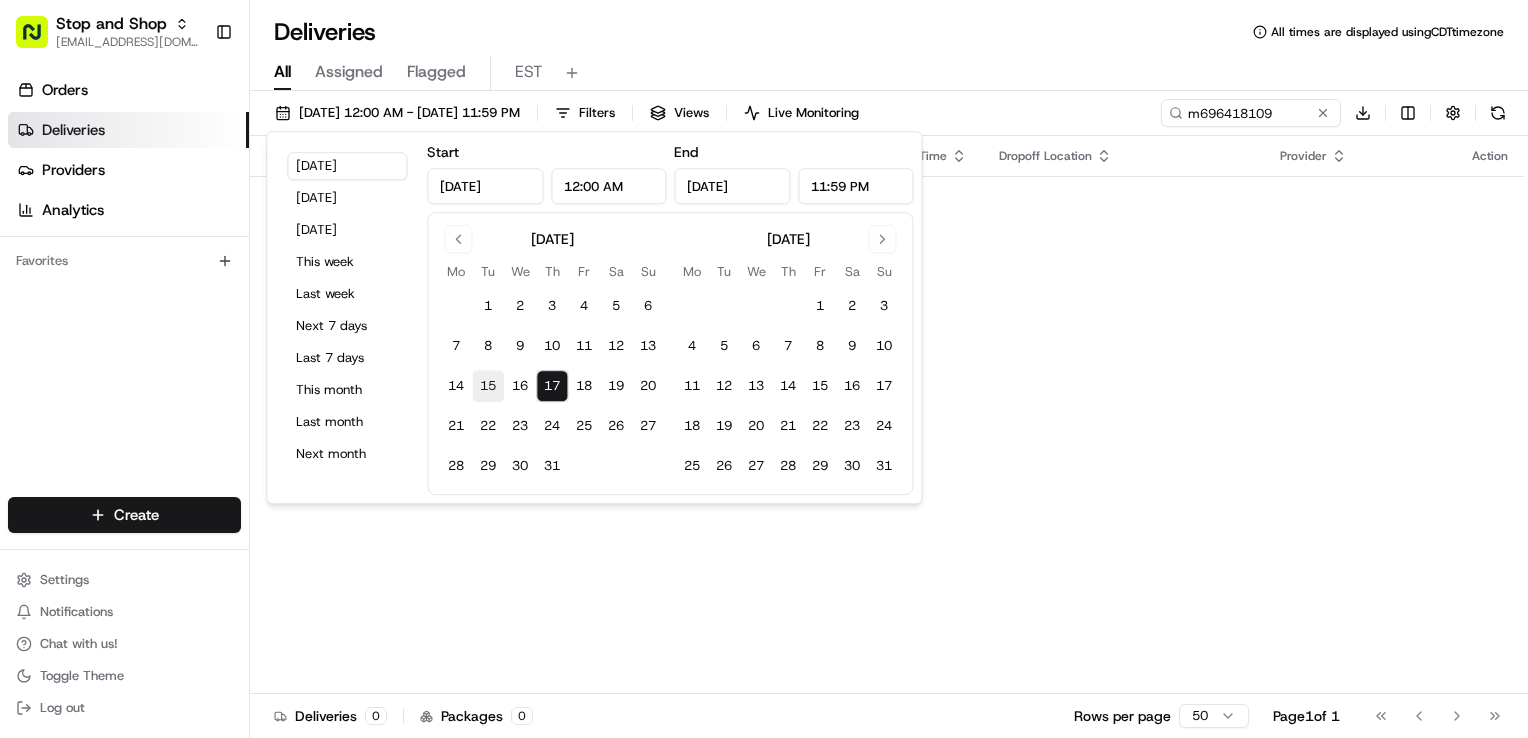 click on "15" at bounding box center (488, 386) 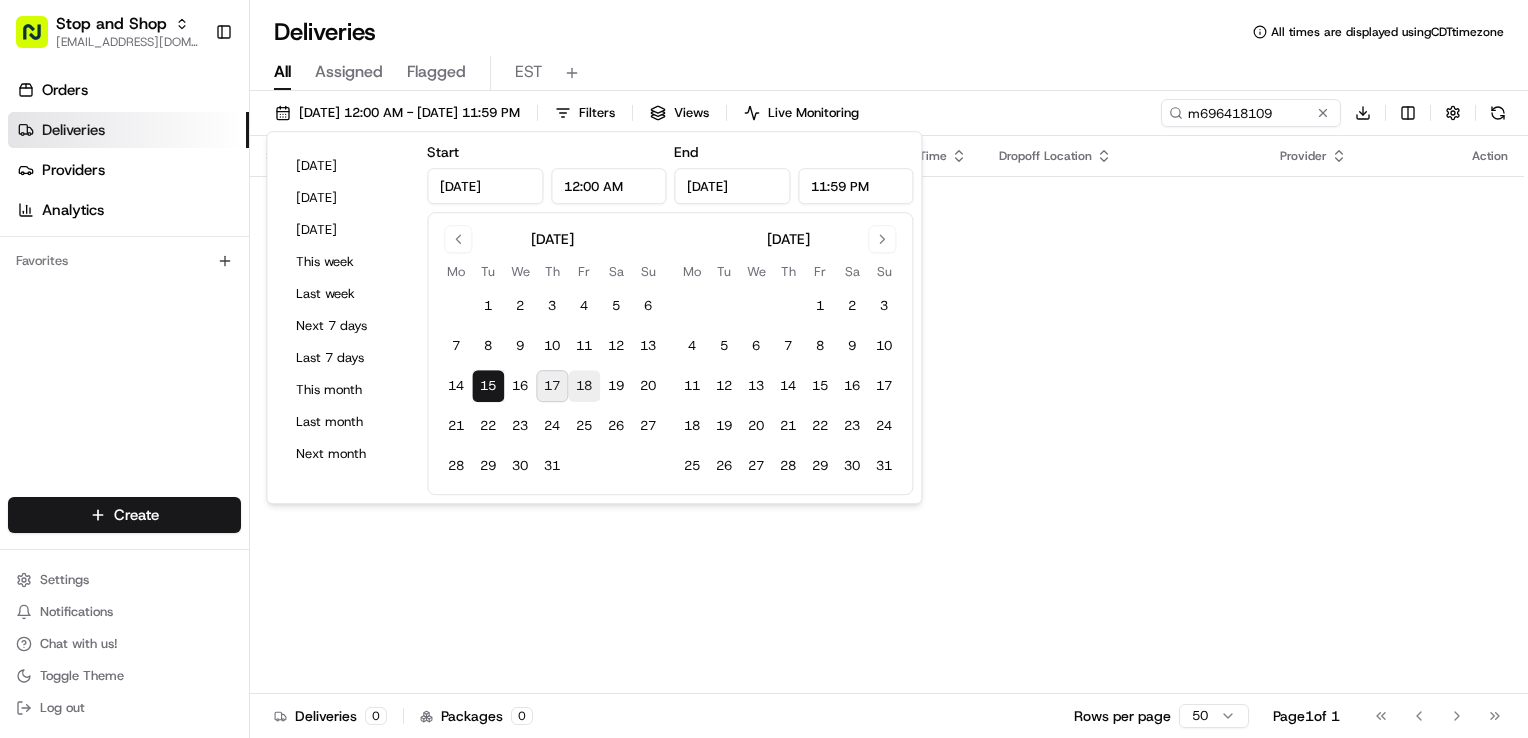 click on "18" at bounding box center [584, 386] 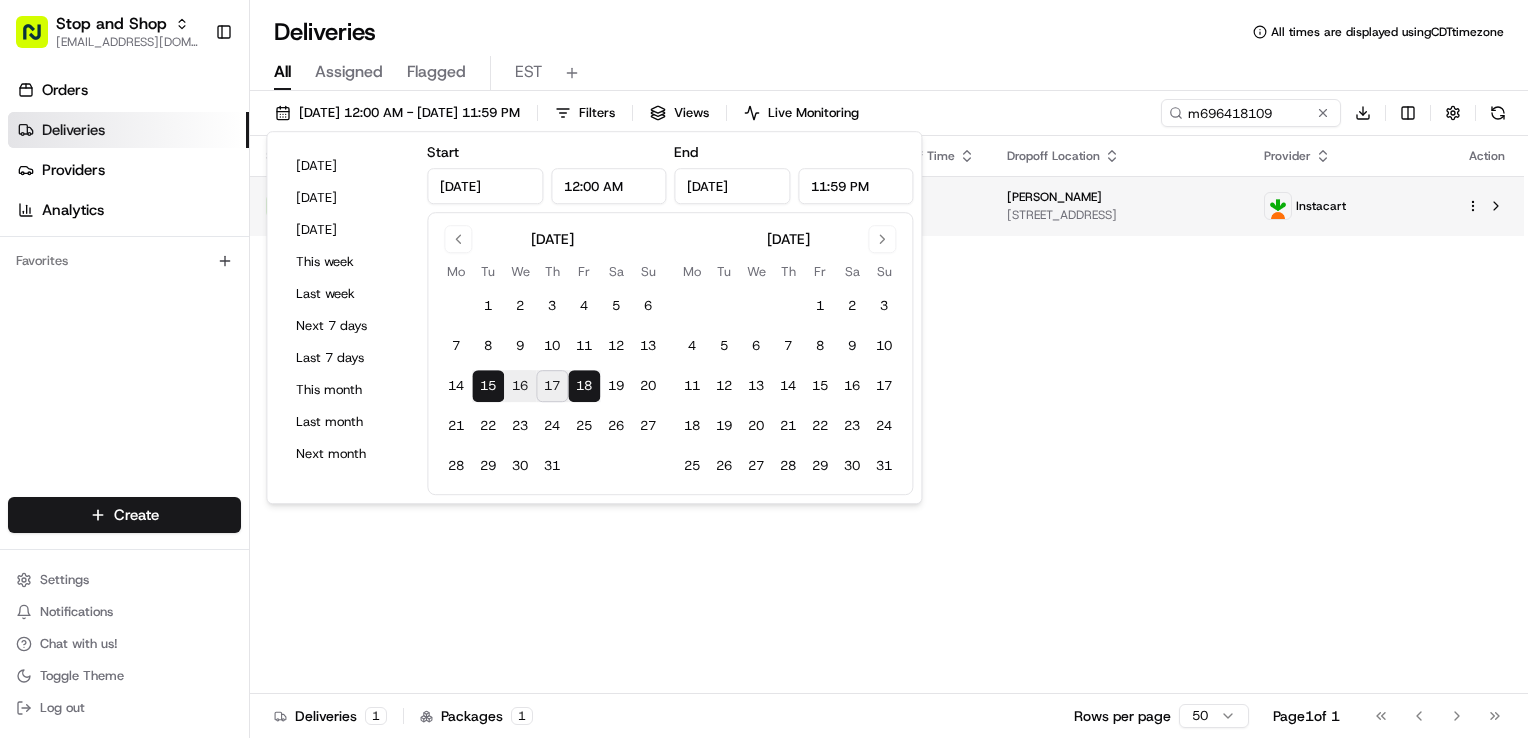 click on "[PERSON_NAME]" at bounding box center (1119, 197) 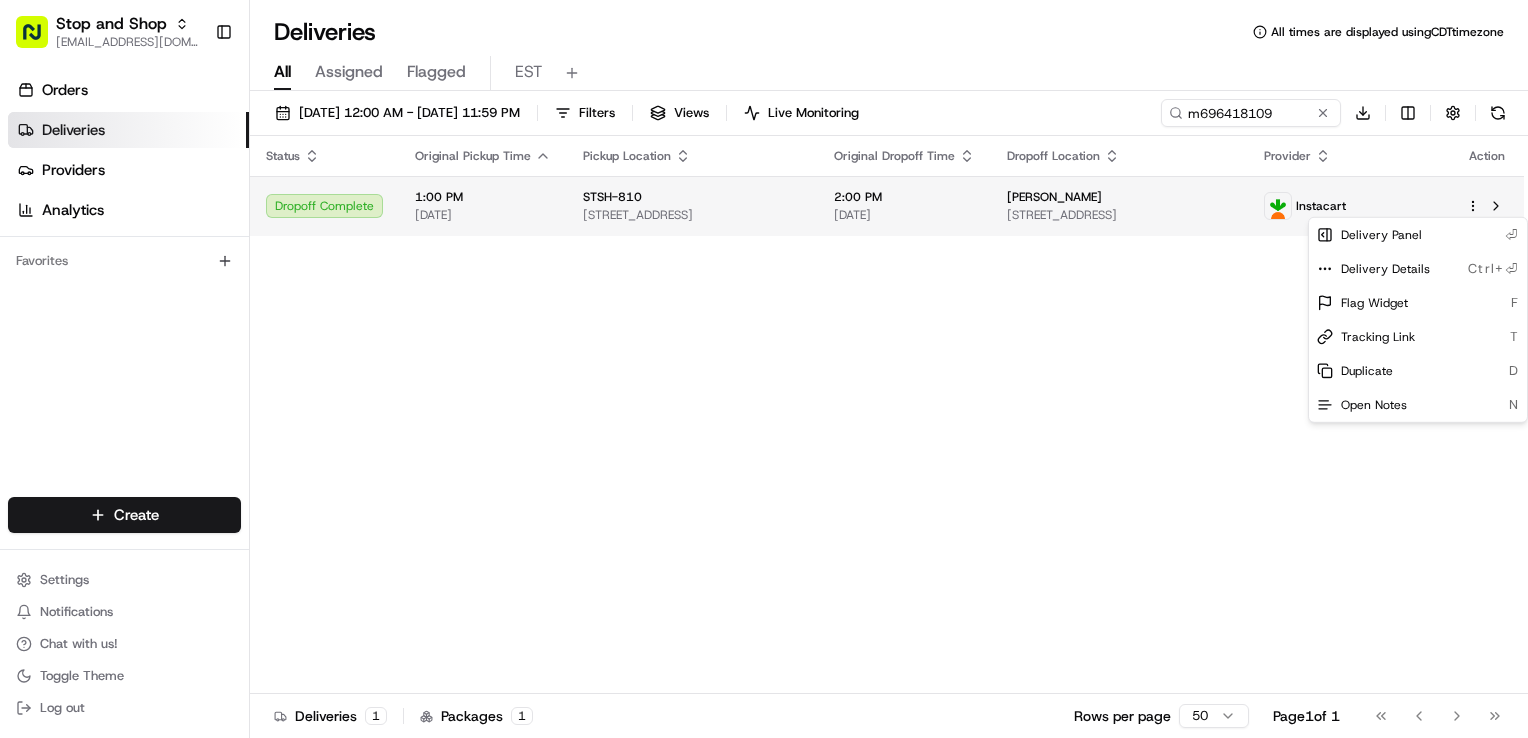 click on "Stop and Shop [EMAIL_ADDRESS][DOMAIN_NAME] Toggle Sidebar Orders Deliveries Providers Analytics Favorites Main Menu Members & Organization Organization Users Roles Preferences Customization Tracking Orchestration Automations Dispatch Strategy Locations Pickup Locations Dropoff Locations Zones Shifts Delivery Windows Billing Billing Refund Requests Integrations Notification Triggers Webhooks API Keys Request Logs Create Settings Notifications Chat with us! Toggle Theme Log out Deliveries All times are displayed using  CDT  timezone All Assigned Flagged EST [DATE] 12:00 AM - [DATE] 11:59 PM Filters Views Live Monitoring m696418109 Download Status Original Pickup Time Pickup Location Original Dropoff Time Dropoff Location Provider Action Dropoff Complete 1:00 PM [DATE] STSH-810 [STREET_ADDRESS] 2:00 PM [DATE] [PERSON_NAME] [STREET_ADDRESS] Instacart Deliveries 1 Packages 1 Rows per page 50 Page  1  of   1 Go to first page ⏎" at bounding box center [764, 369] 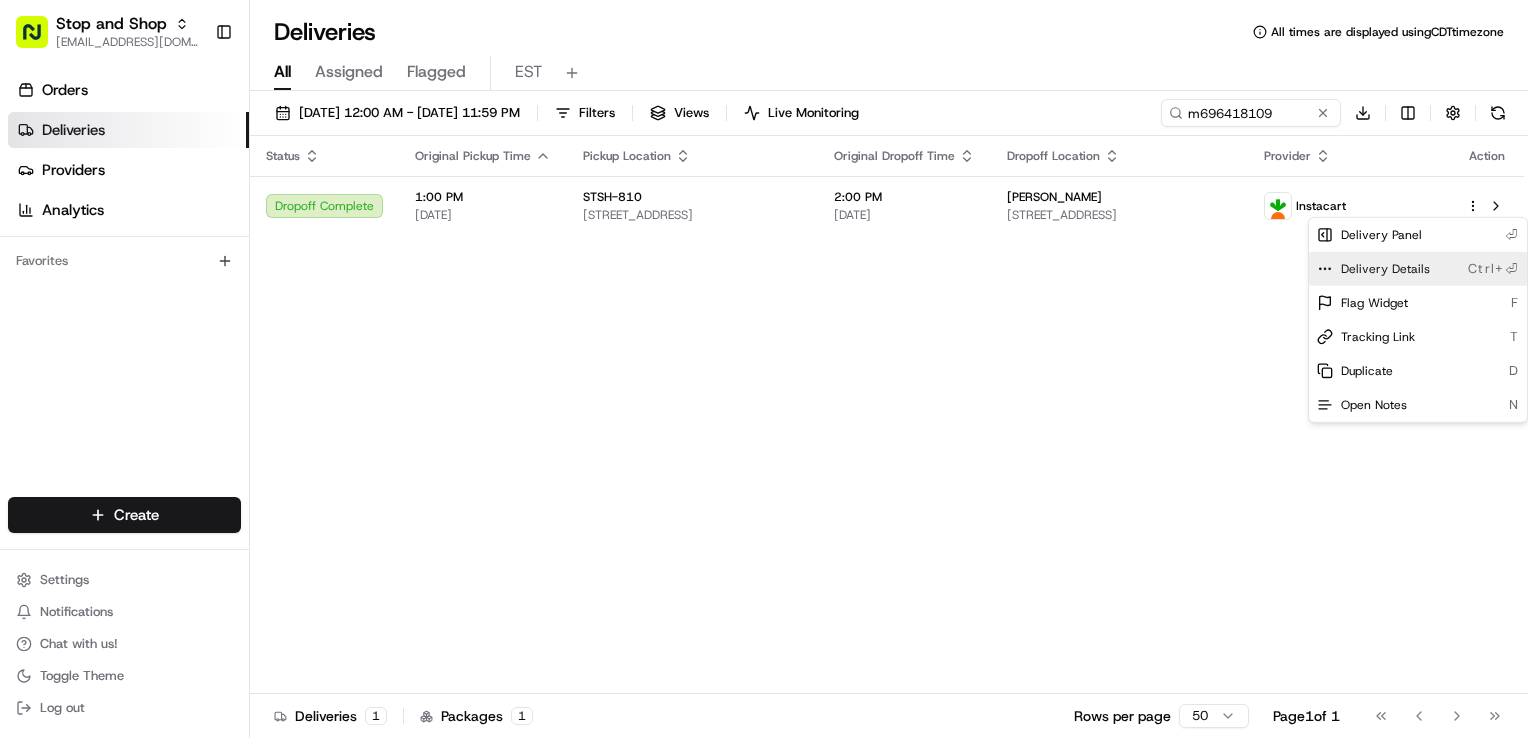 click on "Delivery Details Ctrl+⏎" at bounding box center (1418, 269) 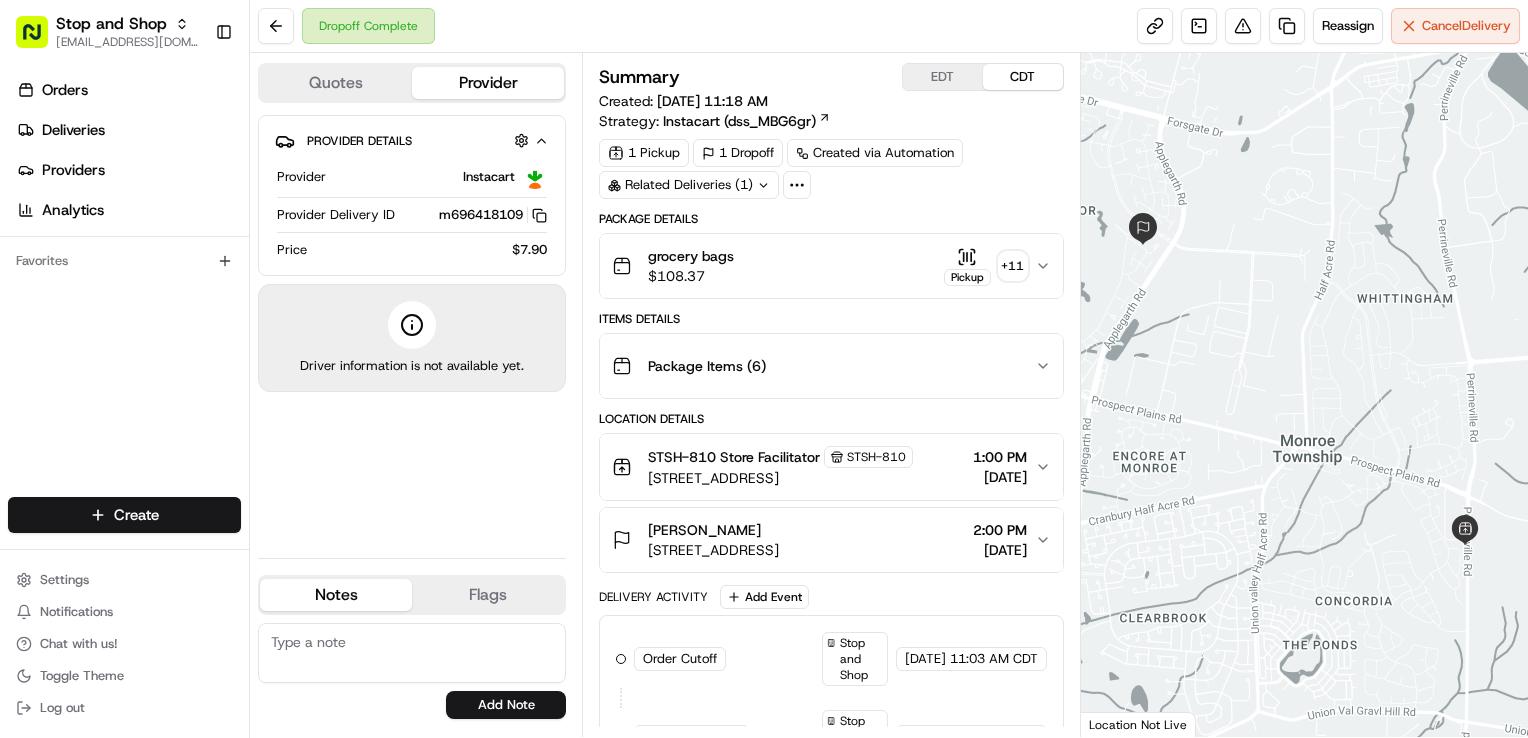 scroll, scrollTop: 0, scrollLeft: 0, axis: both 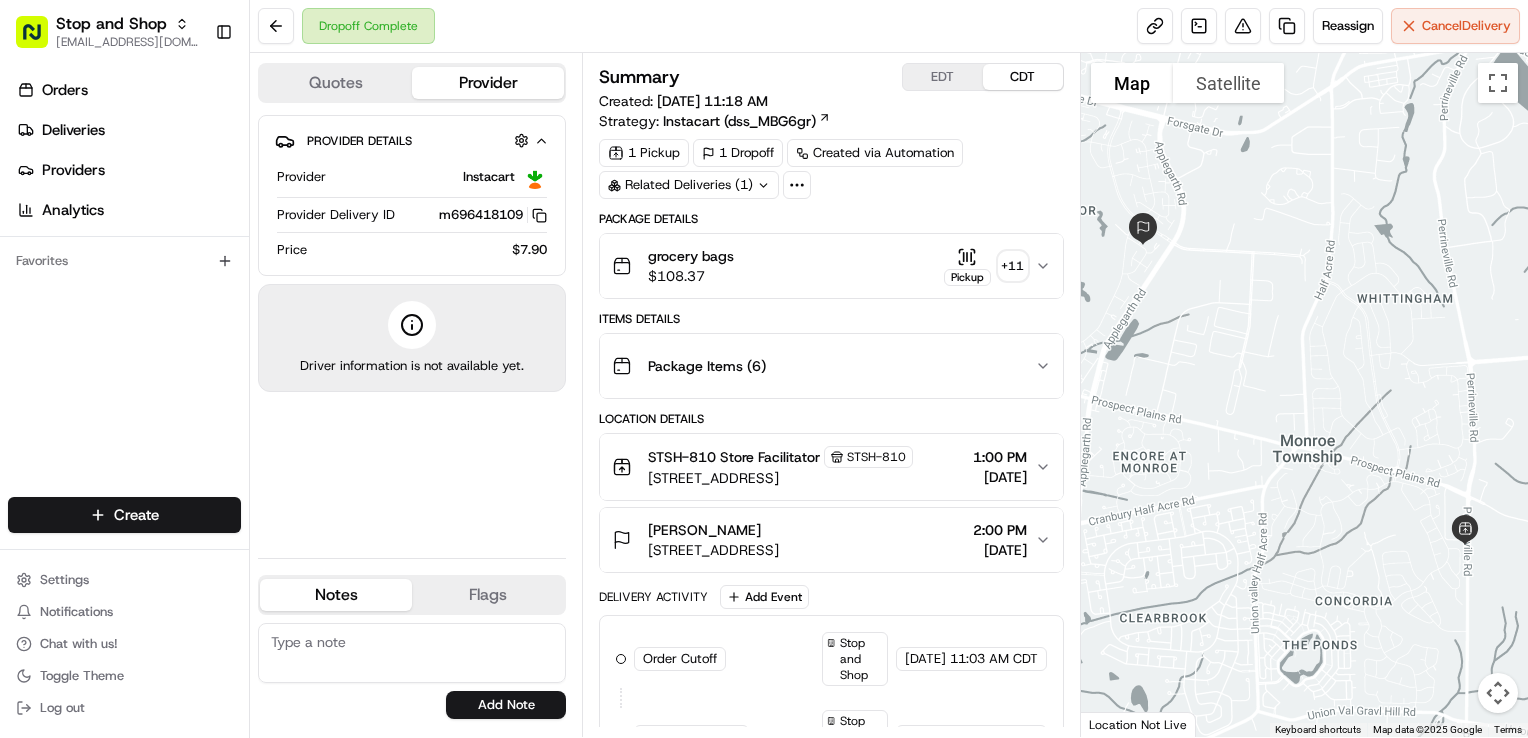 click 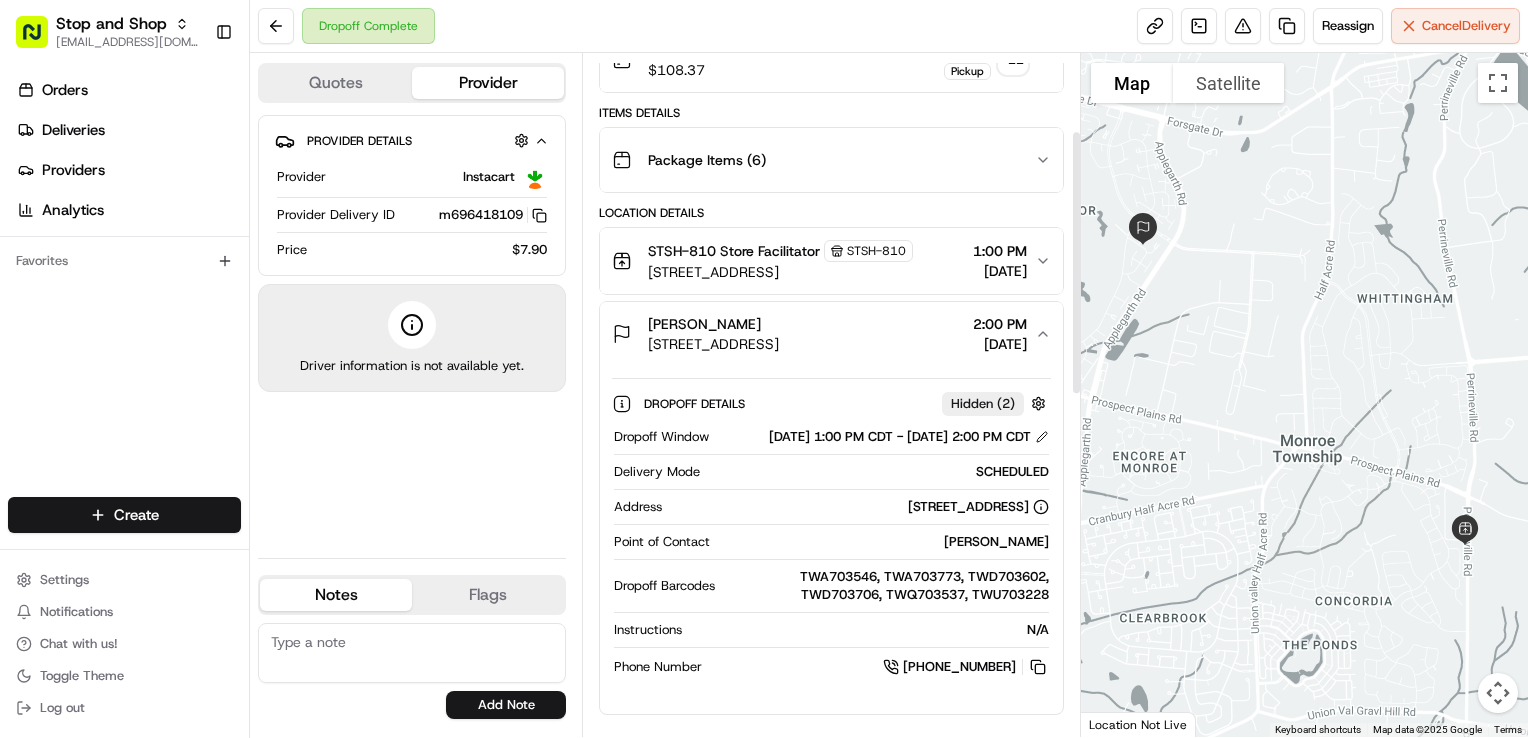 scroll, scrollTop: 200, scrollLeft: 0, axis: vertical 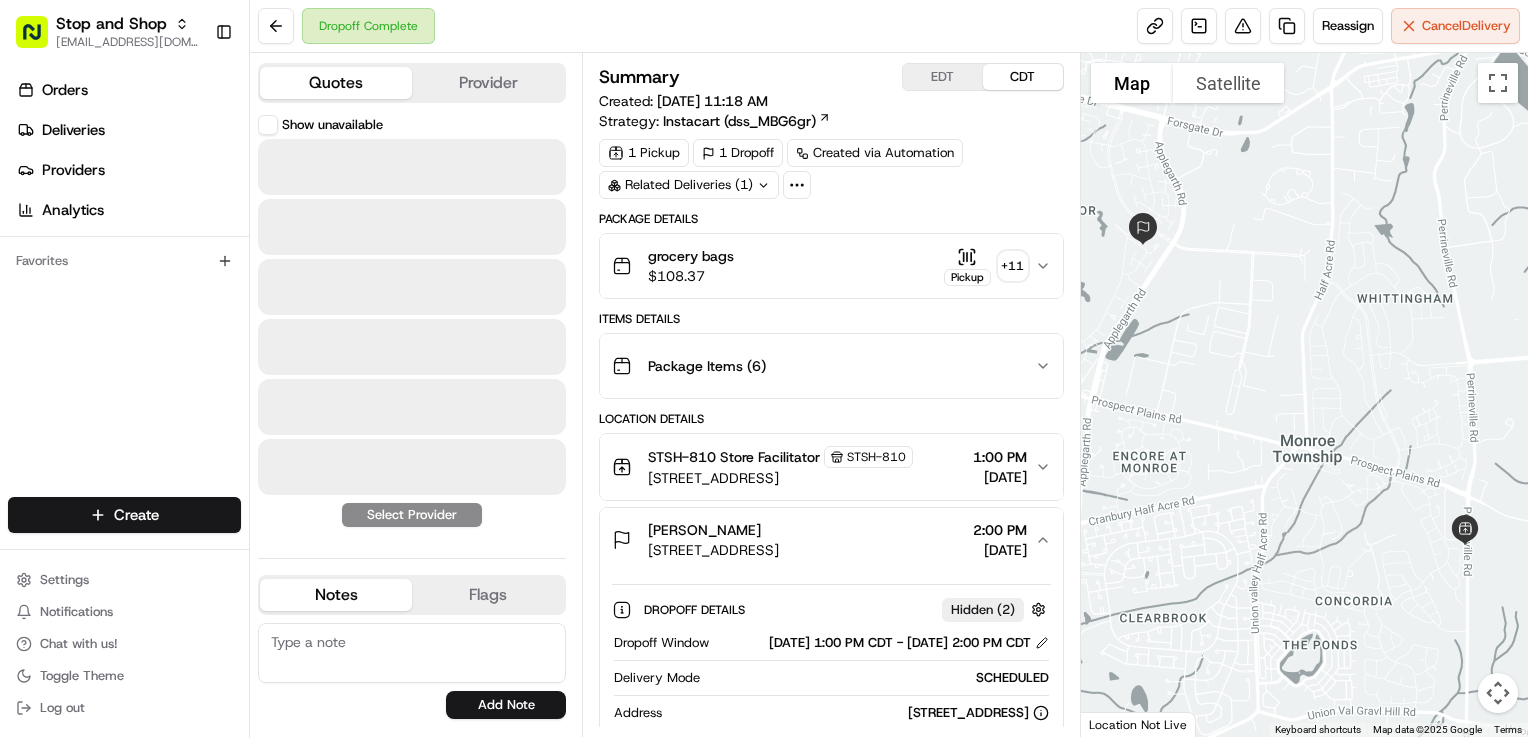 click on "Quotes" at bounding box center (336, 83) 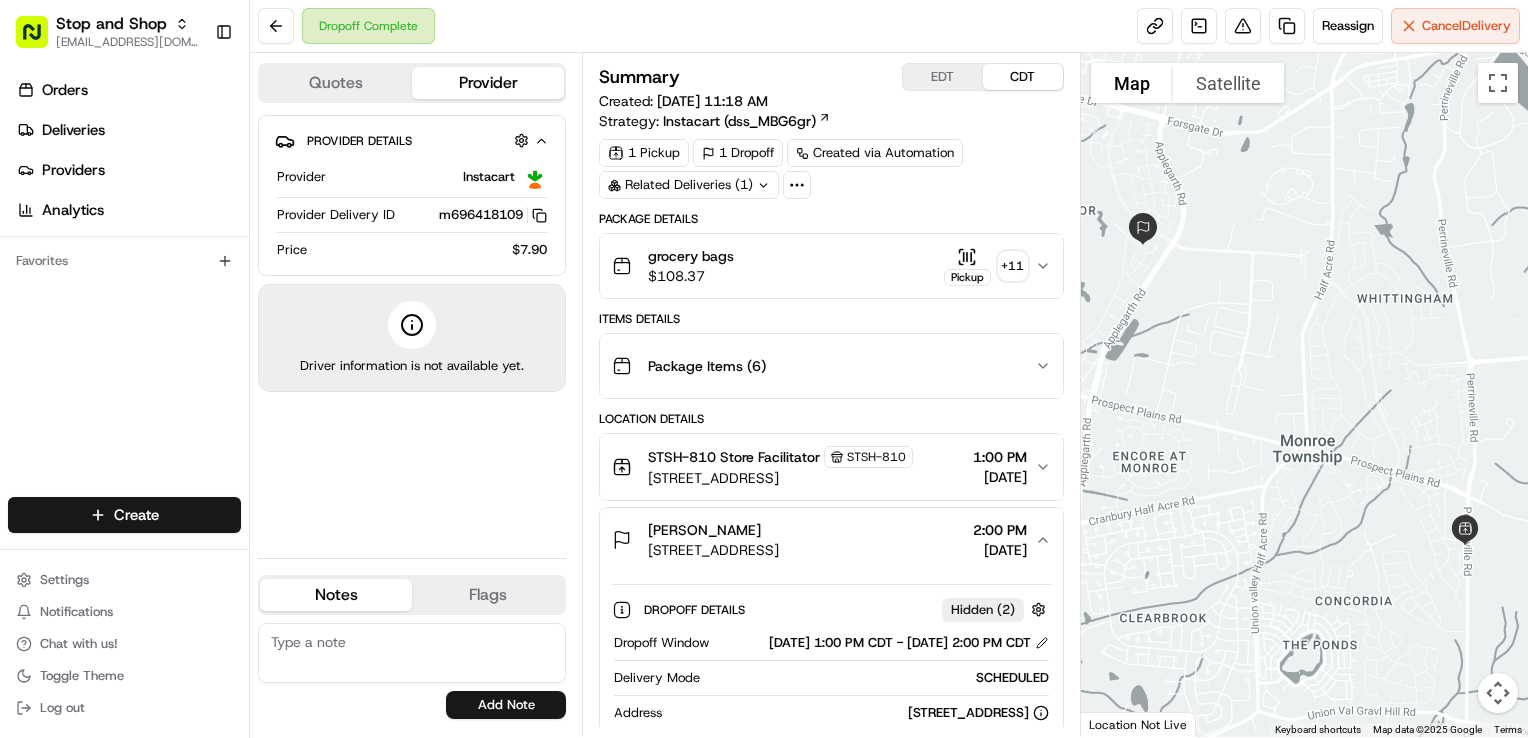 click on "Provider" at bounding box center [488, 83] 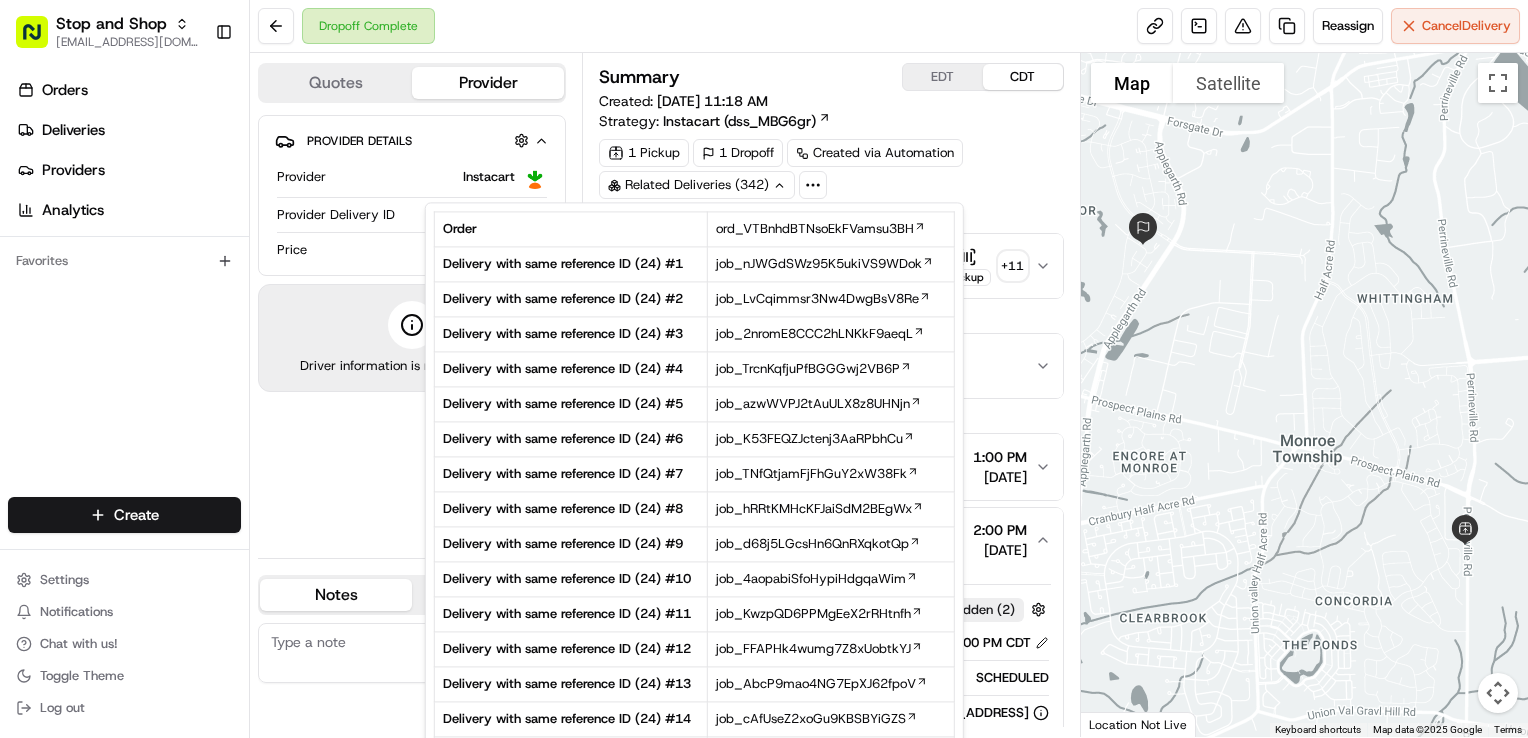 click on "1   Pickup 1   Dropoff Created via Automation Related Deliveries   (342)" at bounding box center [831, 169] 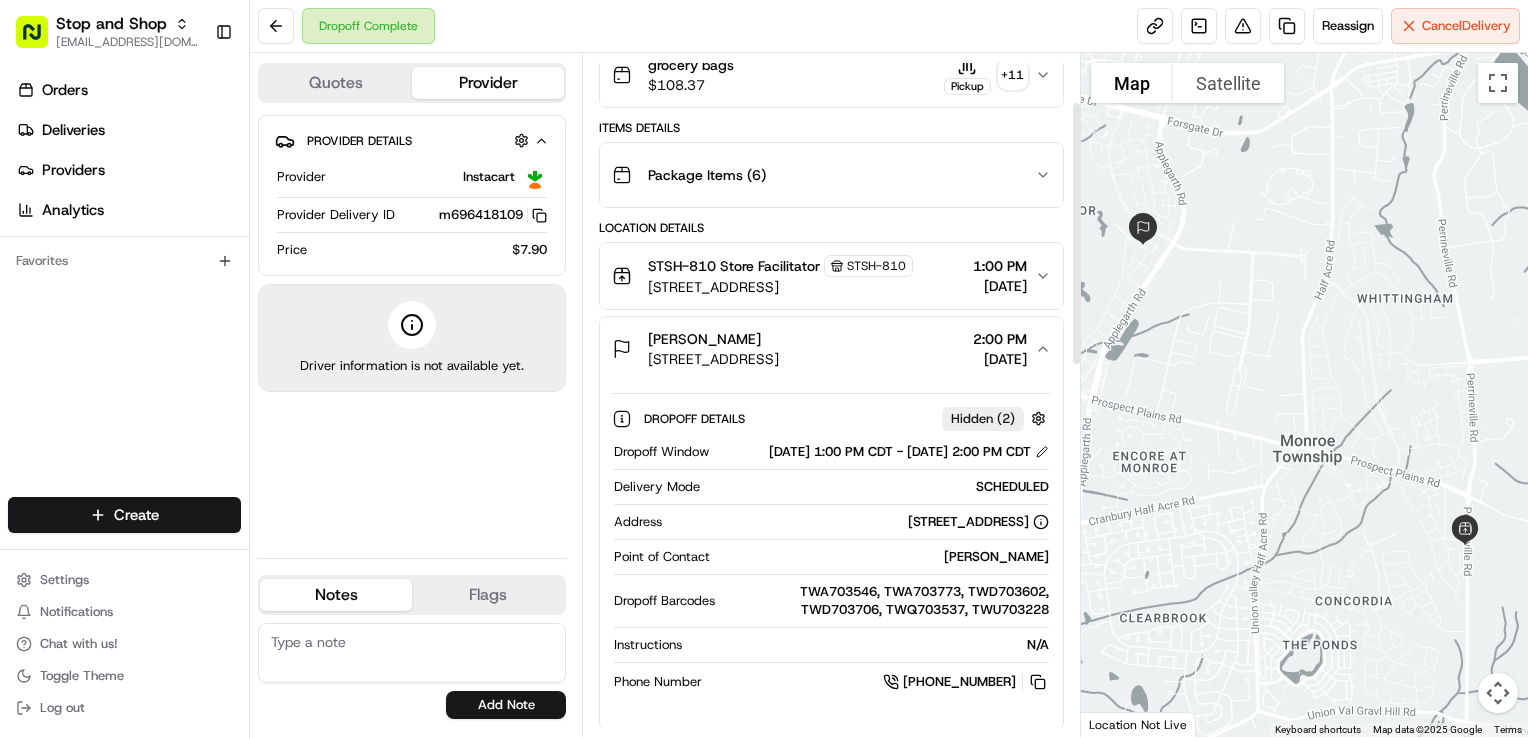 scroll, scrollTop: 200, scrollLeft: 0, axis: vertical 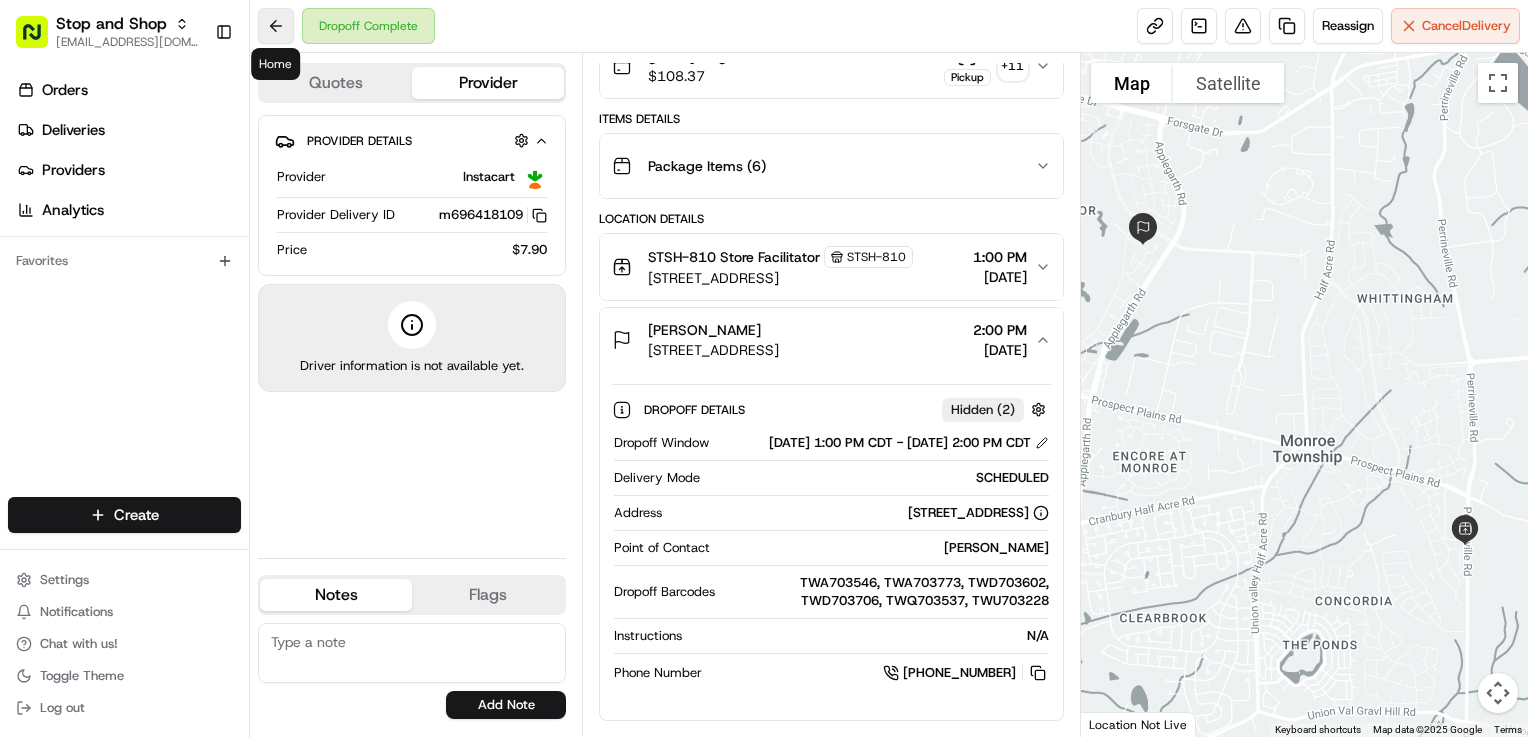 click at bounding box center [276, 26] 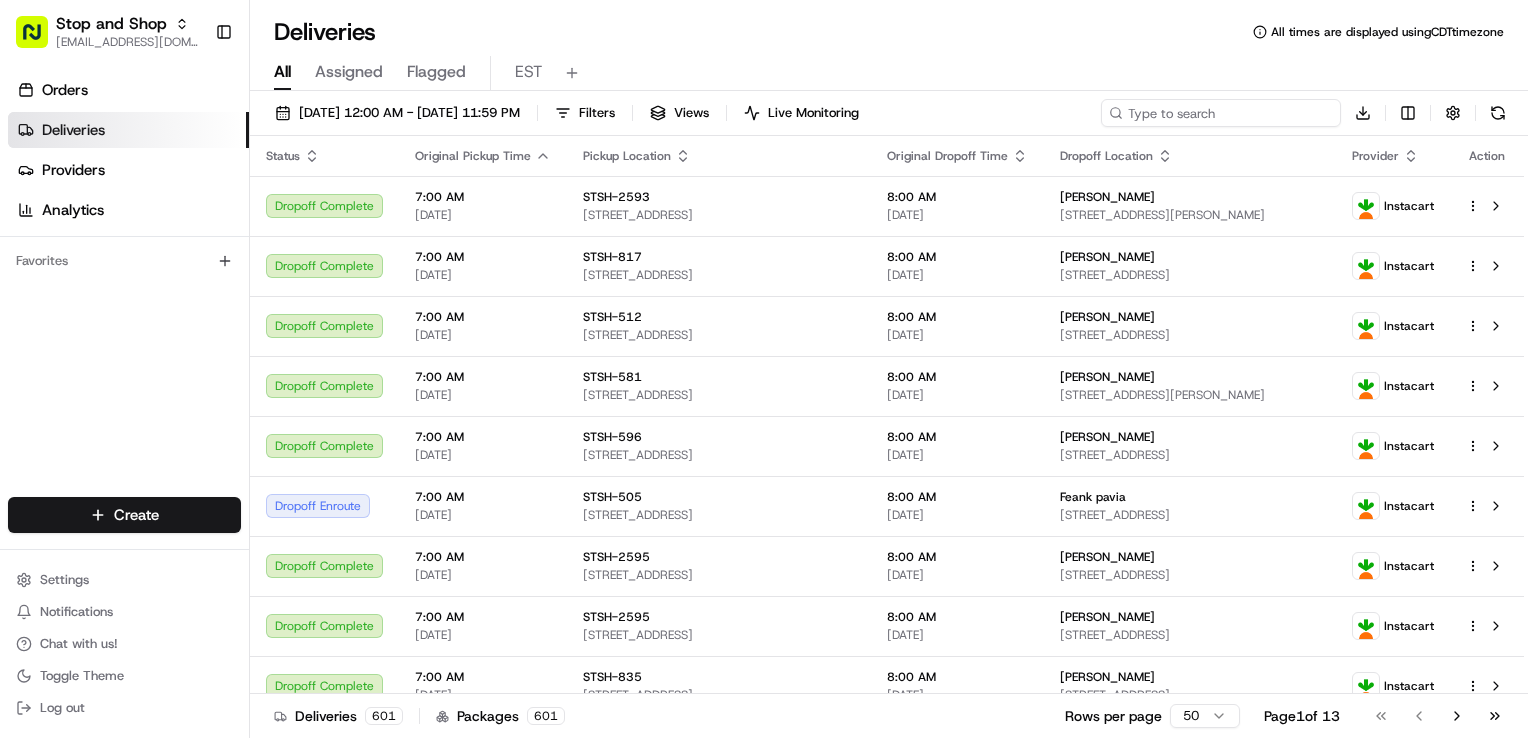 click at bounding box center (1221, 113) 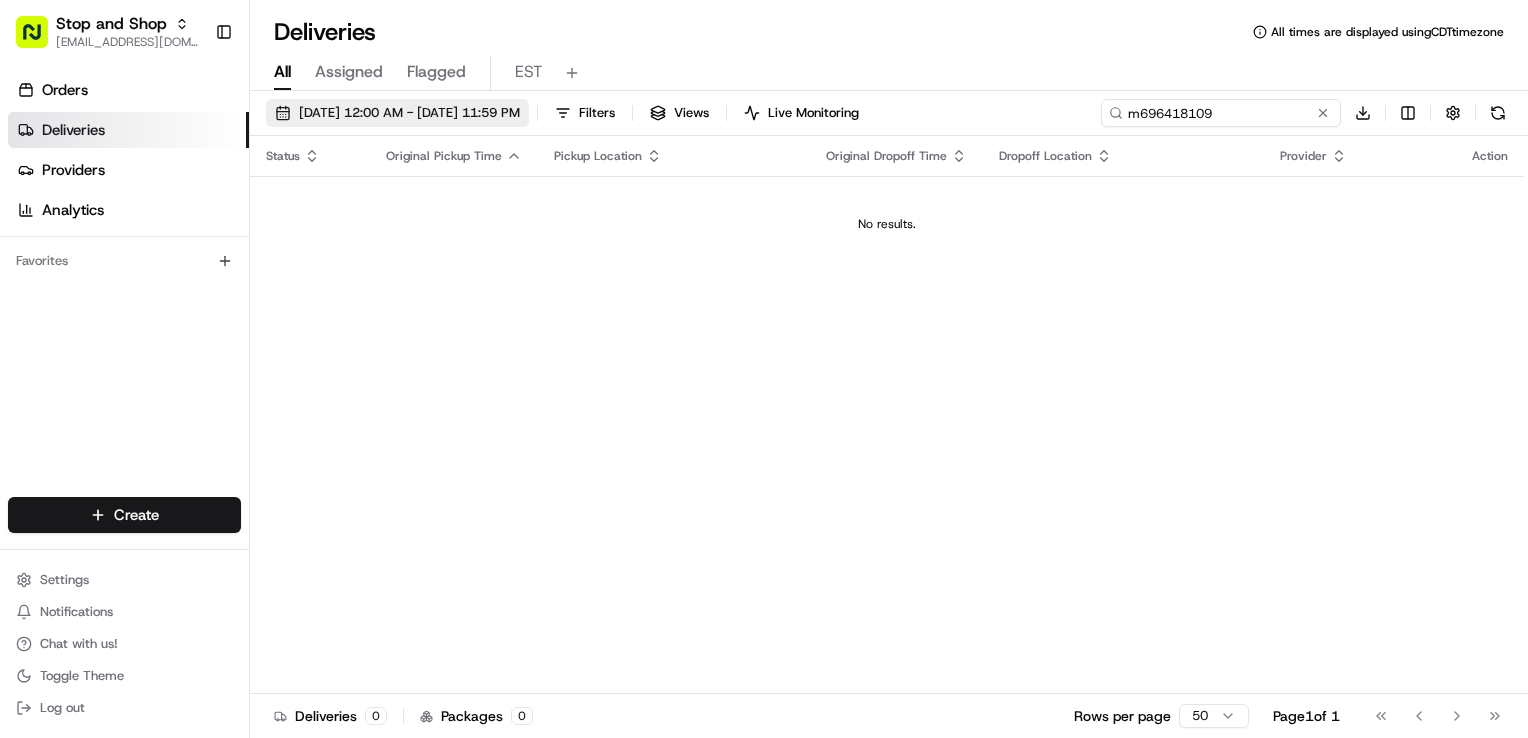 type on "m696418109" 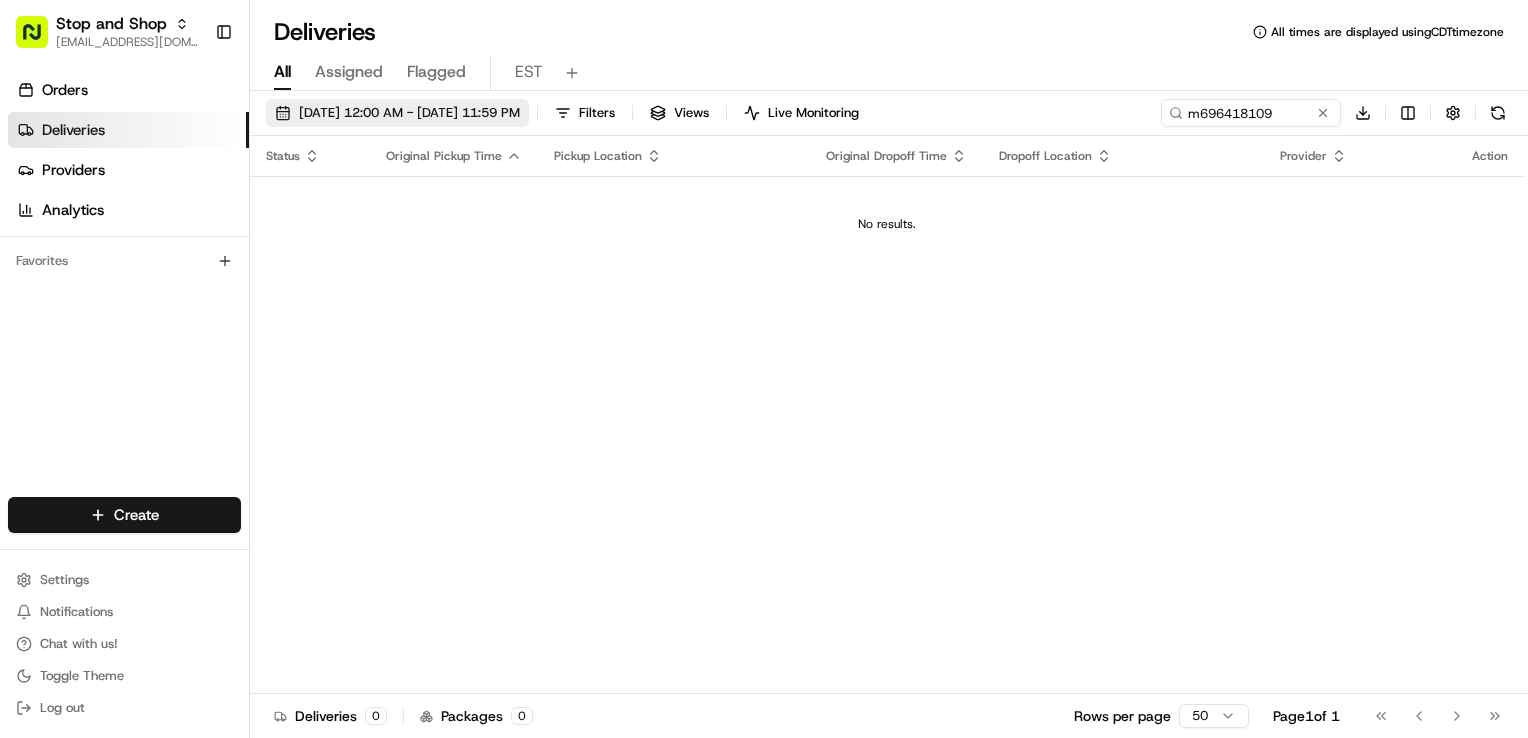 click on "[DATE] 12:00 AM - [DATE] 11:59 PM" at bounding box center (409, 113) 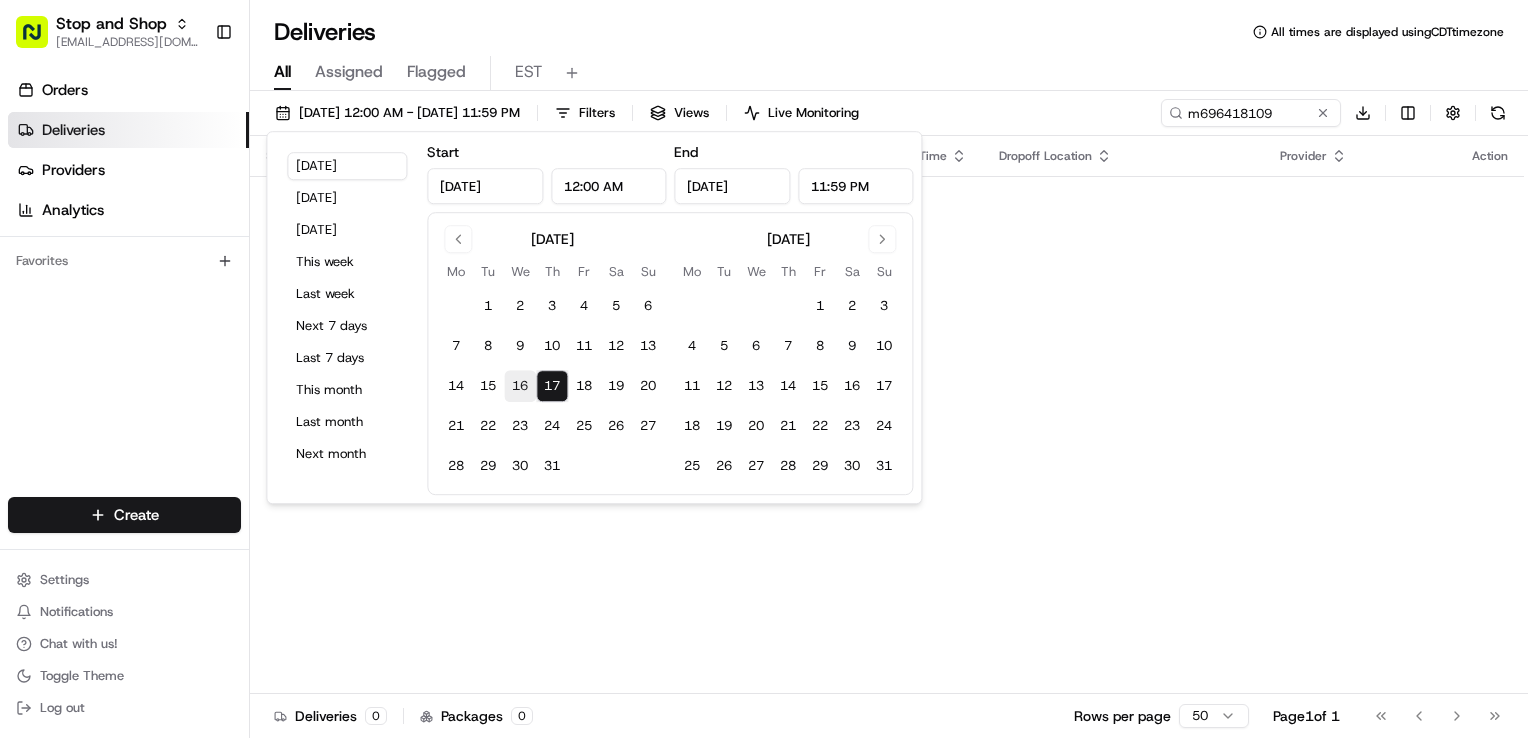 click on "16" at bounding box center (520, 386) 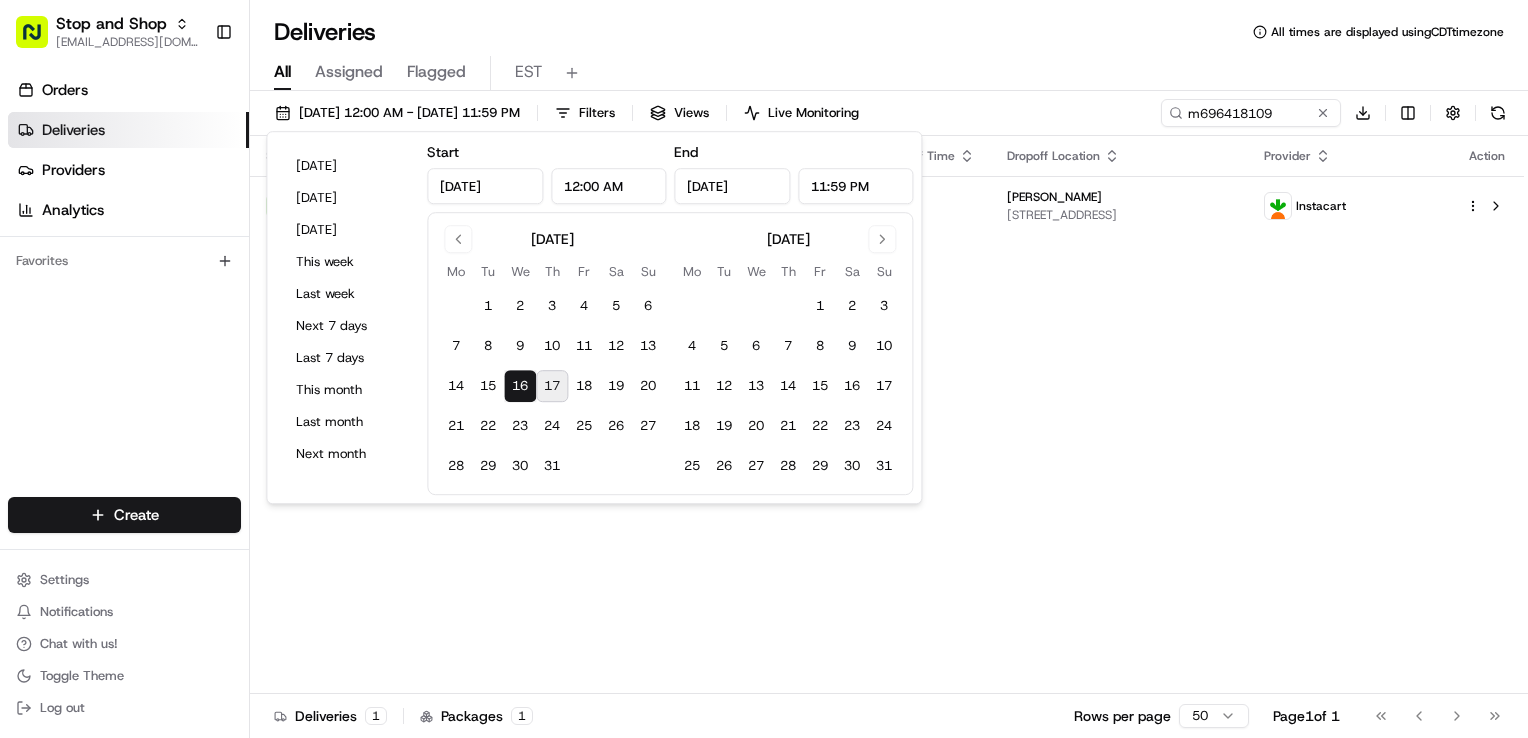 click on "Status Original Pickup Time Pickup Location Original Dropoff Time Dropoff Location Provider Action Dropoff Complete 1:00 PM 07/16/2025 STSH-810 1600 Perrineville Rd, Monroe Township, NJ 08831, US 2:00 PM 07/16/2025 Michael Horre 196C Mayflower Way, Monroe Township, NJ 08831, US Instacart" at bounding box center [887, 415] 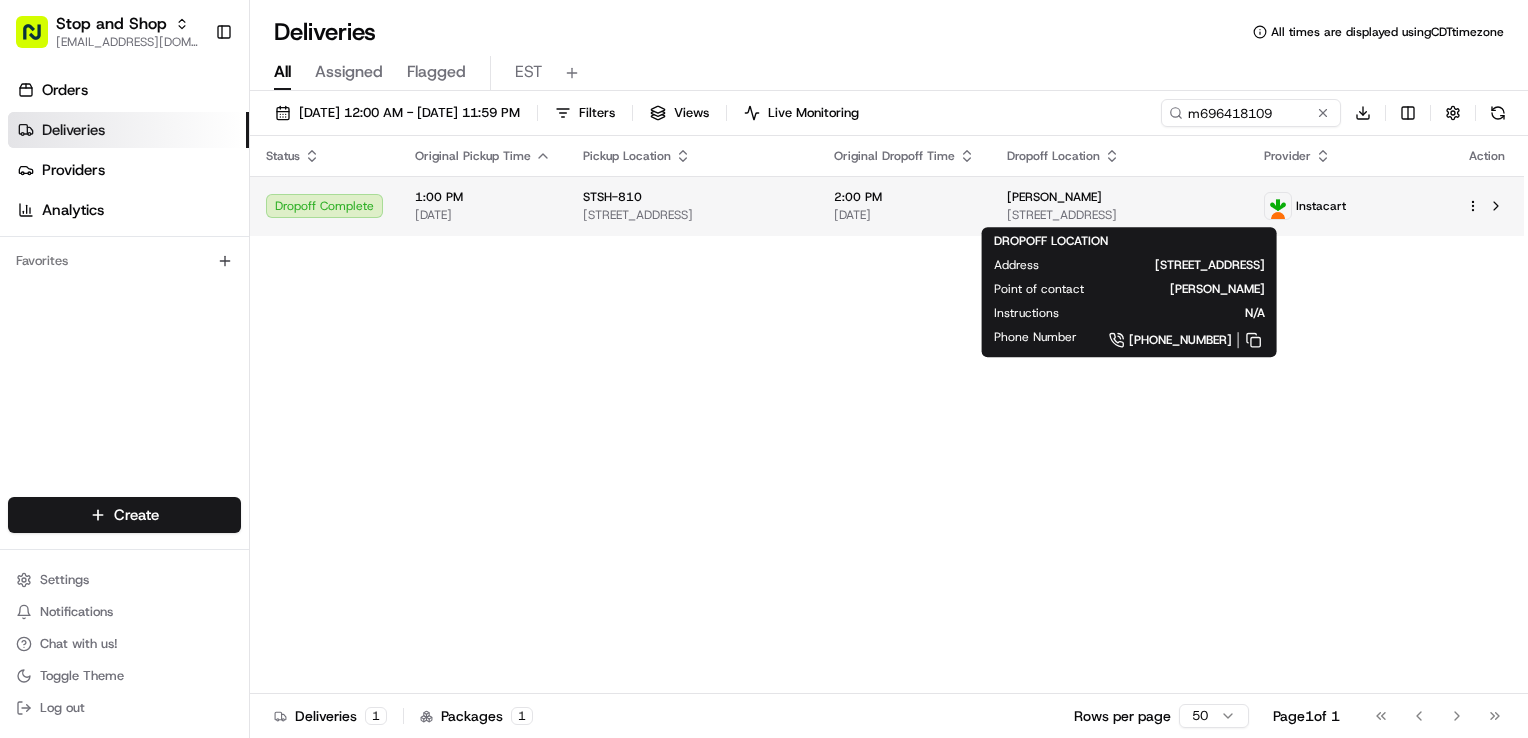click on "[STREET_ADDRESS]" at bounding box center (1119, 215) 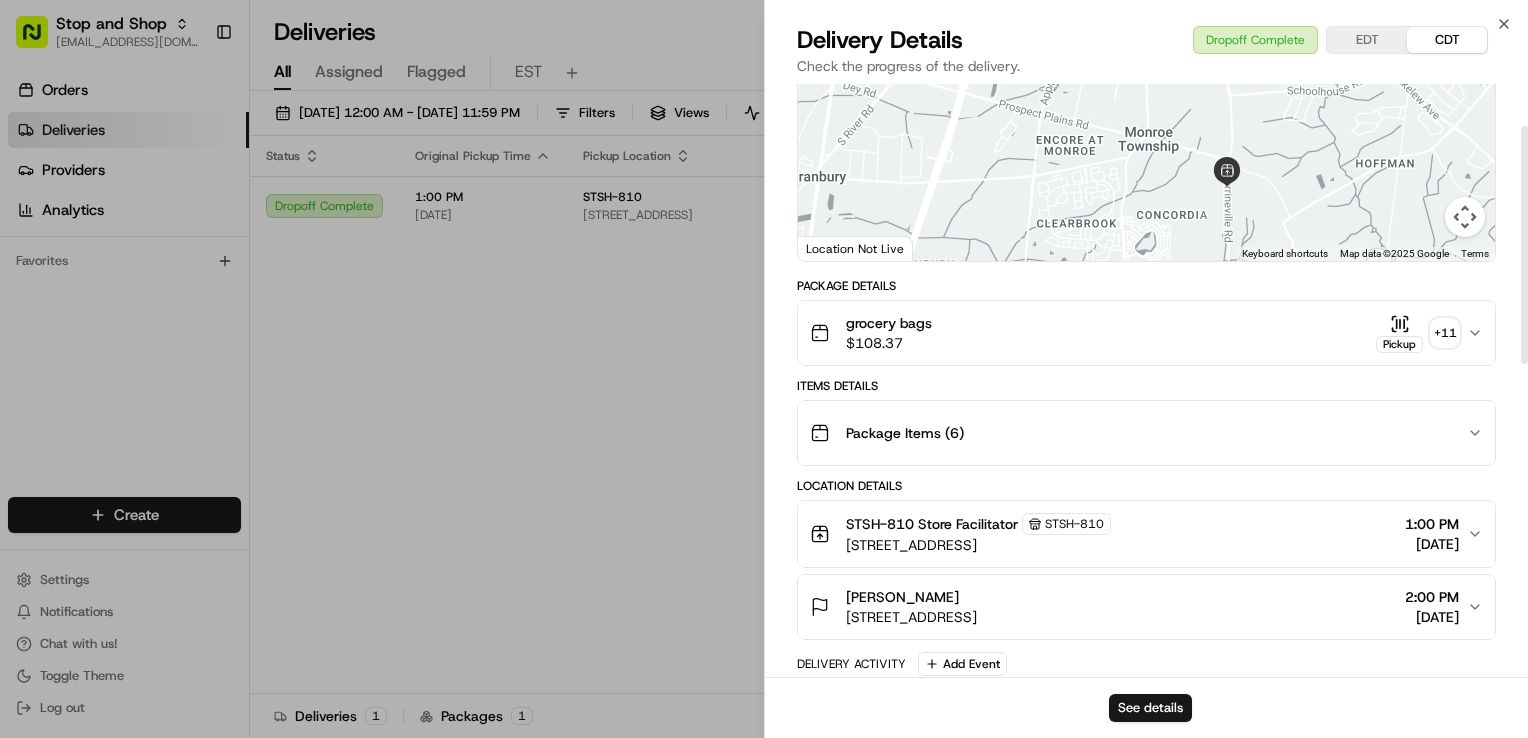 scroll, scrollTop: 0, scrollLeft: 0, axis: both 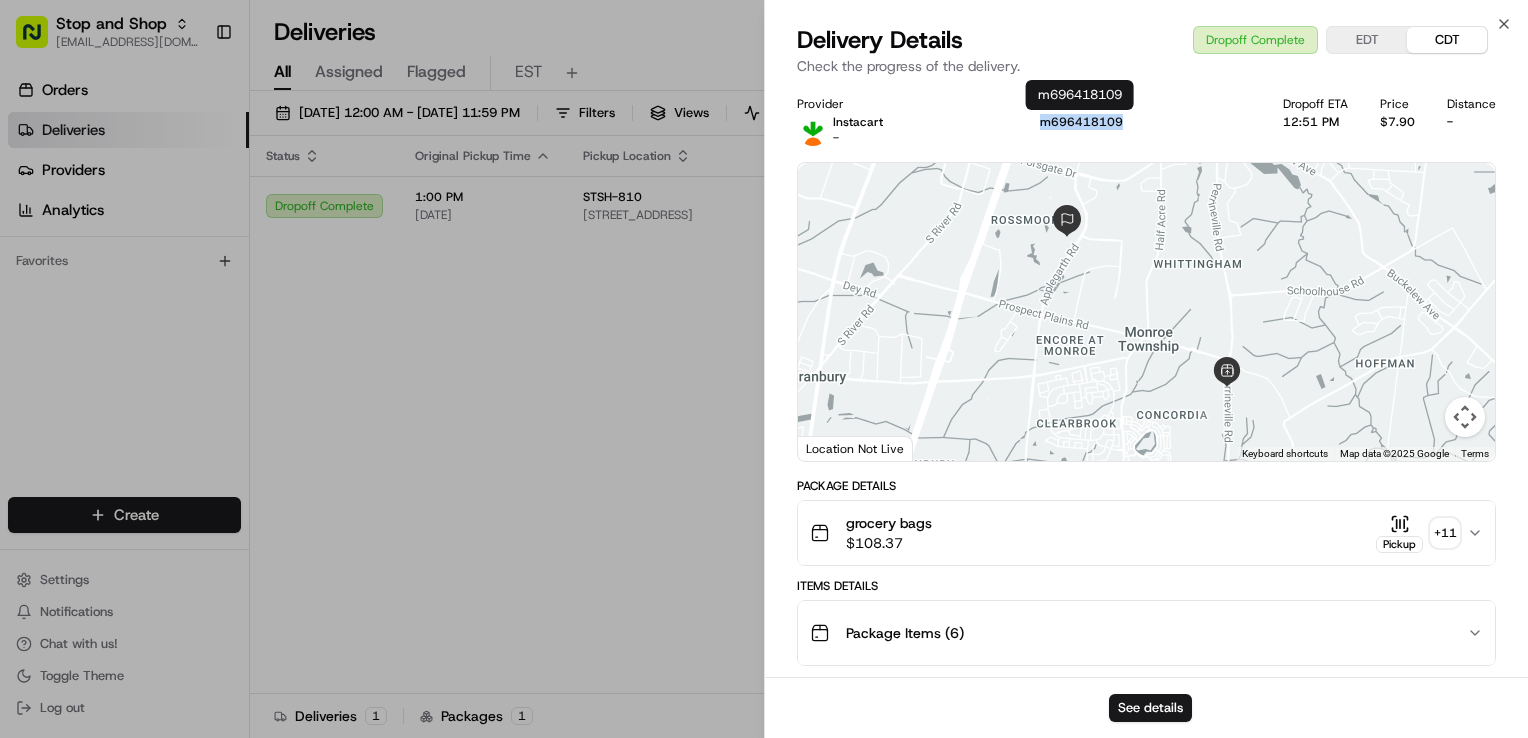 drag, startPoint x: 1138, startPoint y: 122, endPoint x: 1043, endPoint y: 119, distance: 95.047356 